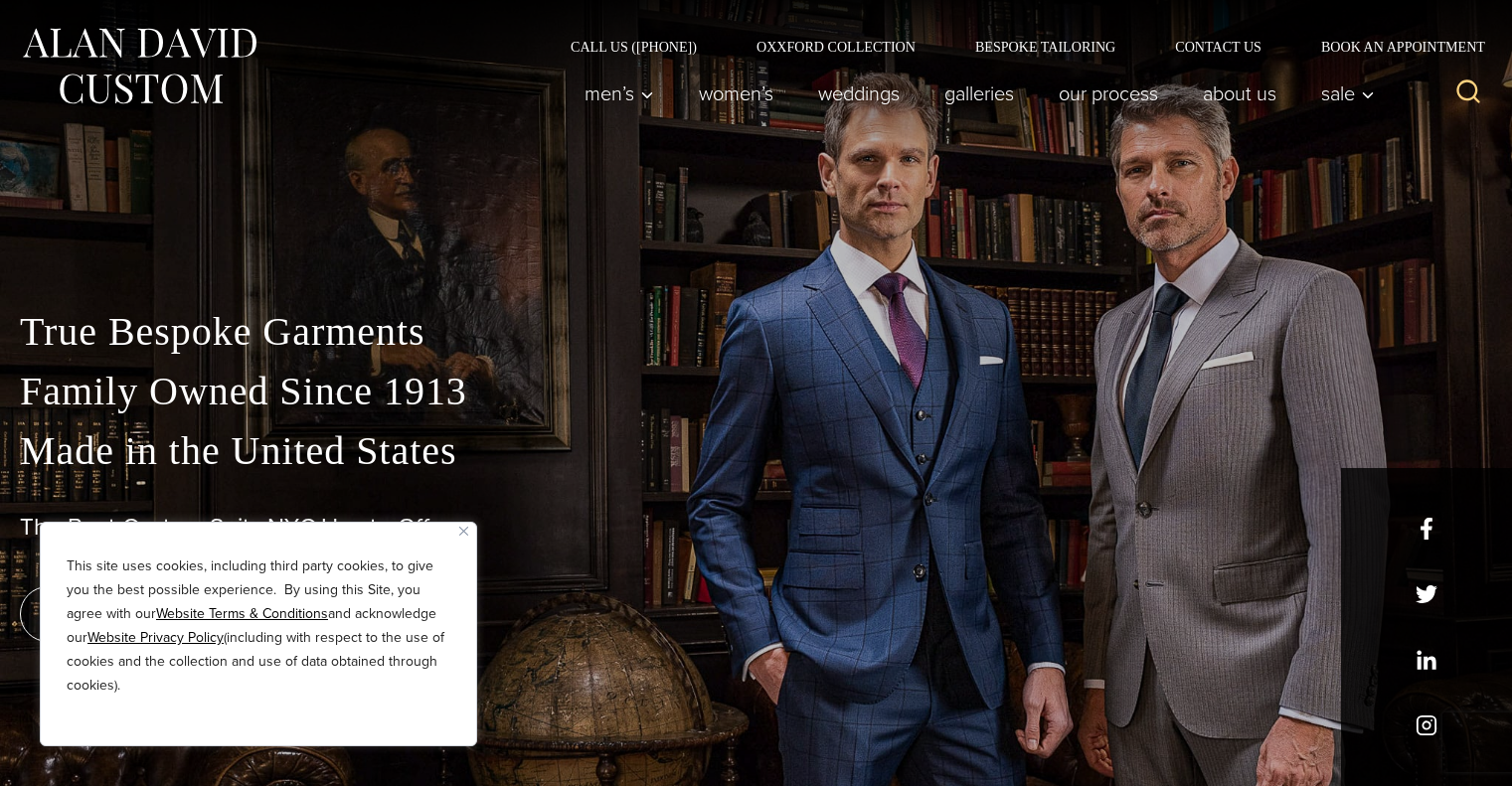 scroll, scrollTop: 0, scrollLeft: 0, axis: both 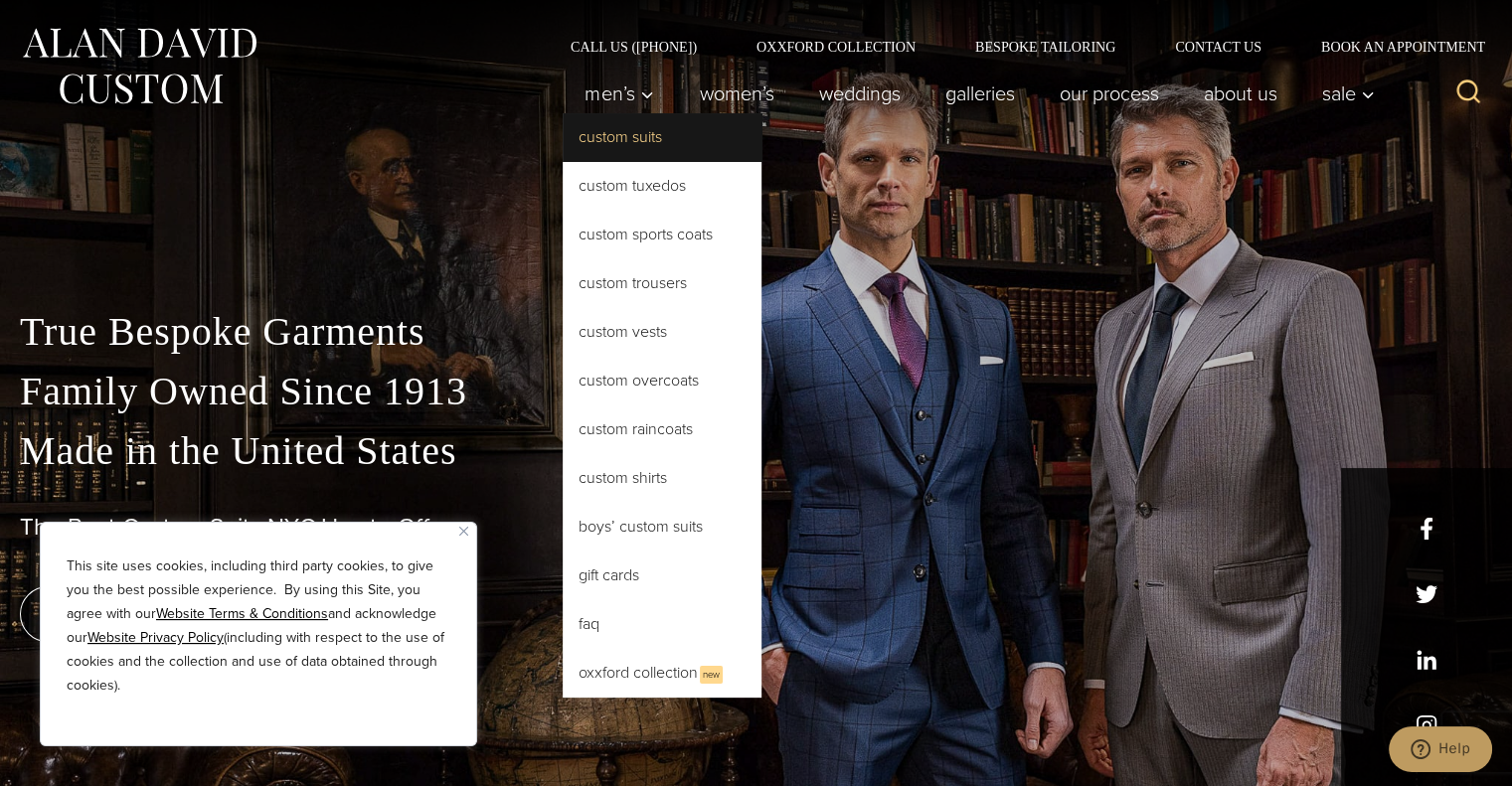 click on "Custom Suits" at bounding box center [662, 137] 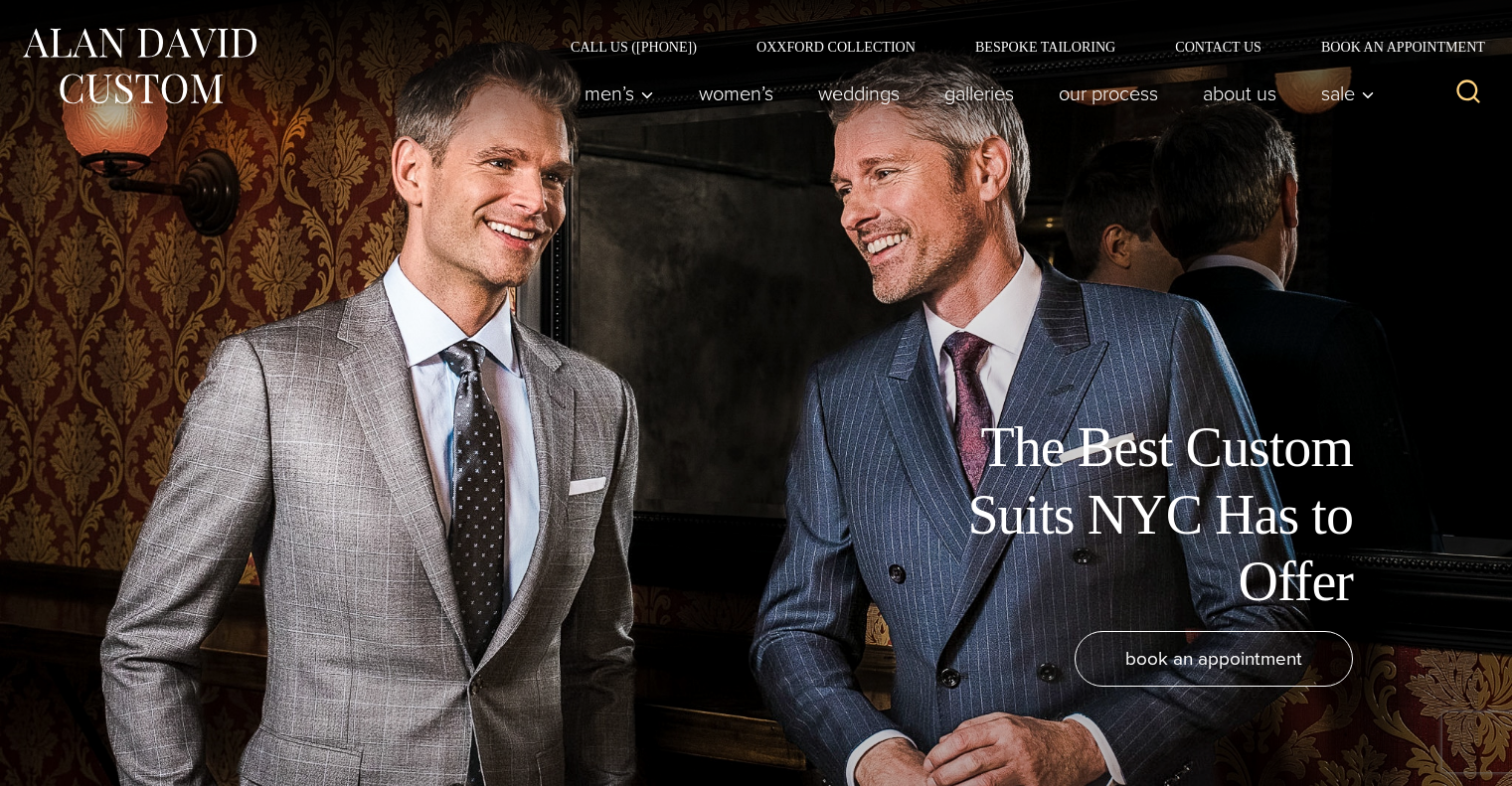scroll, scrollTop: 0, scrollLeft: 0, axis: both 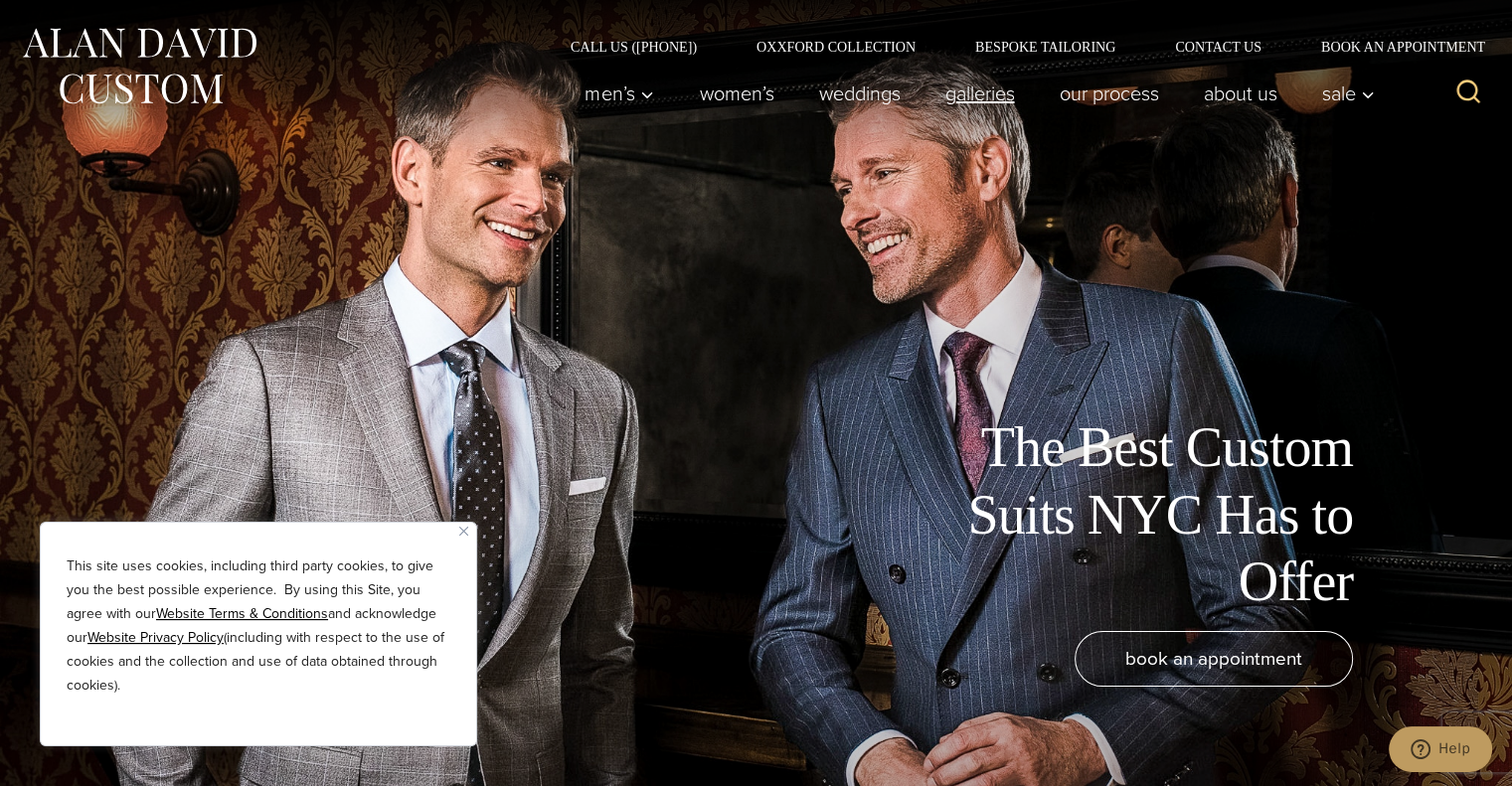click on "Galleries" at bounding box center (979, 93) 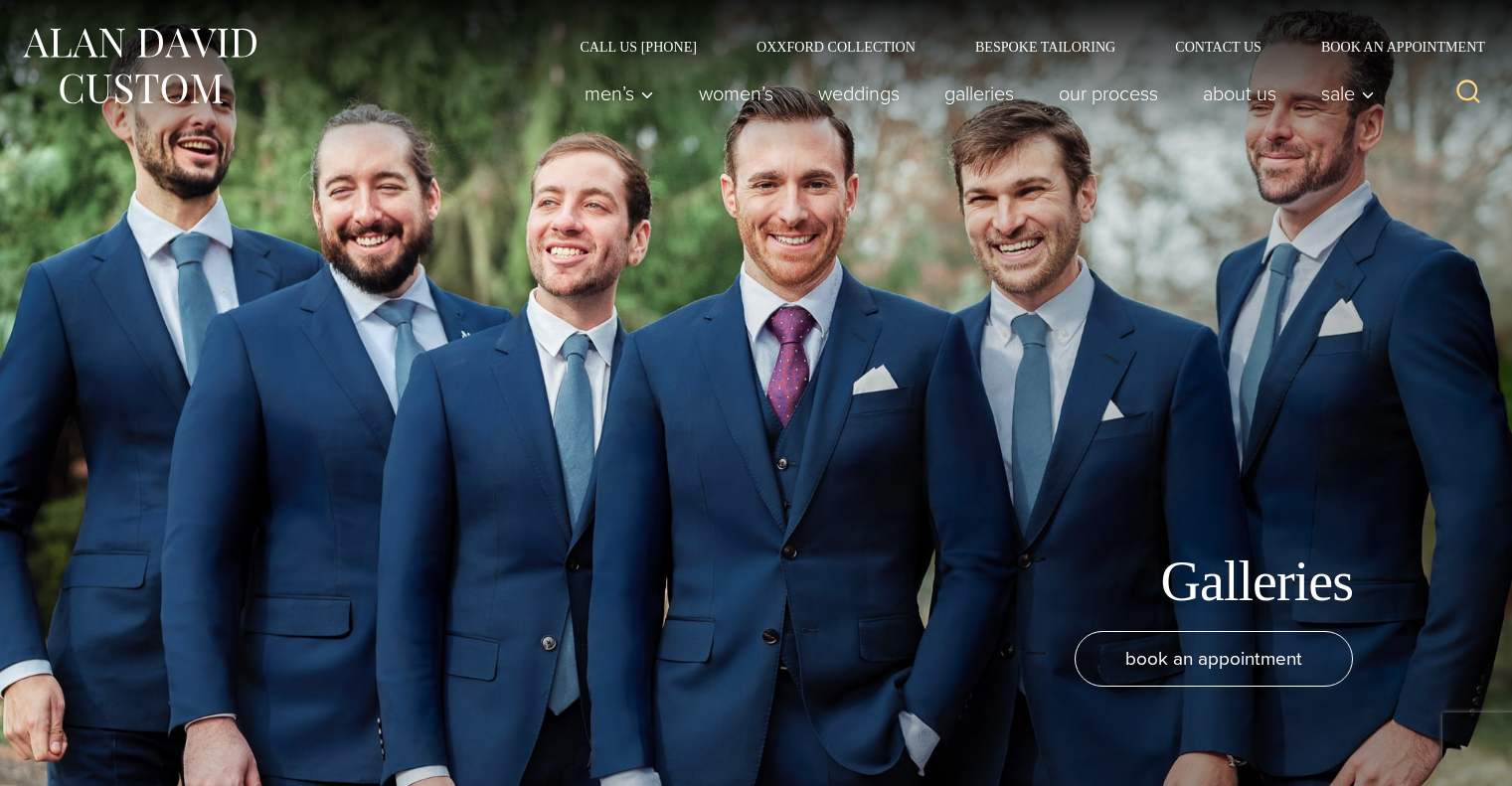 scroll, scrollTop: 0, scrollLeft: 0, axis: both 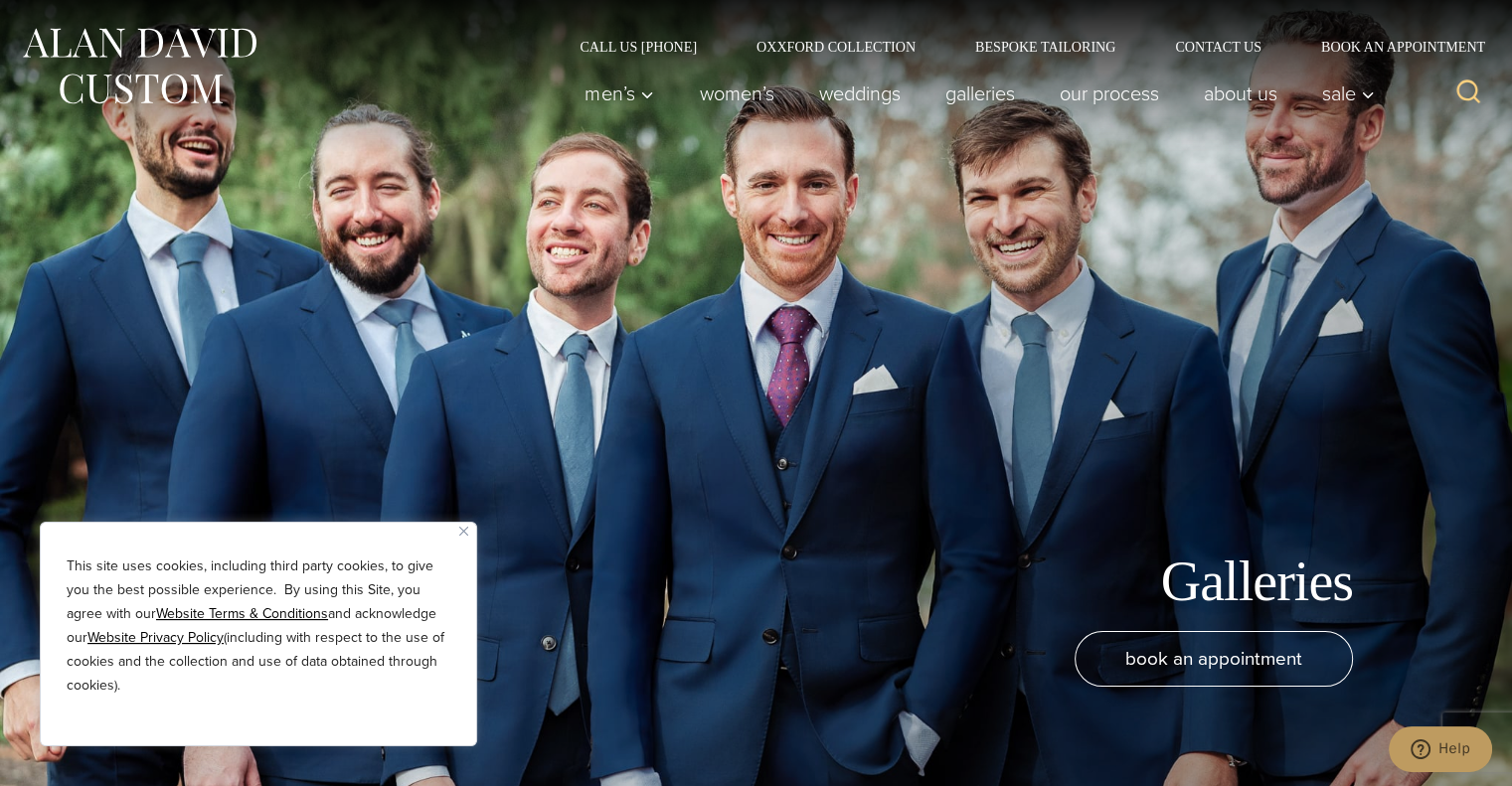 click at bounding box center [463, 531] 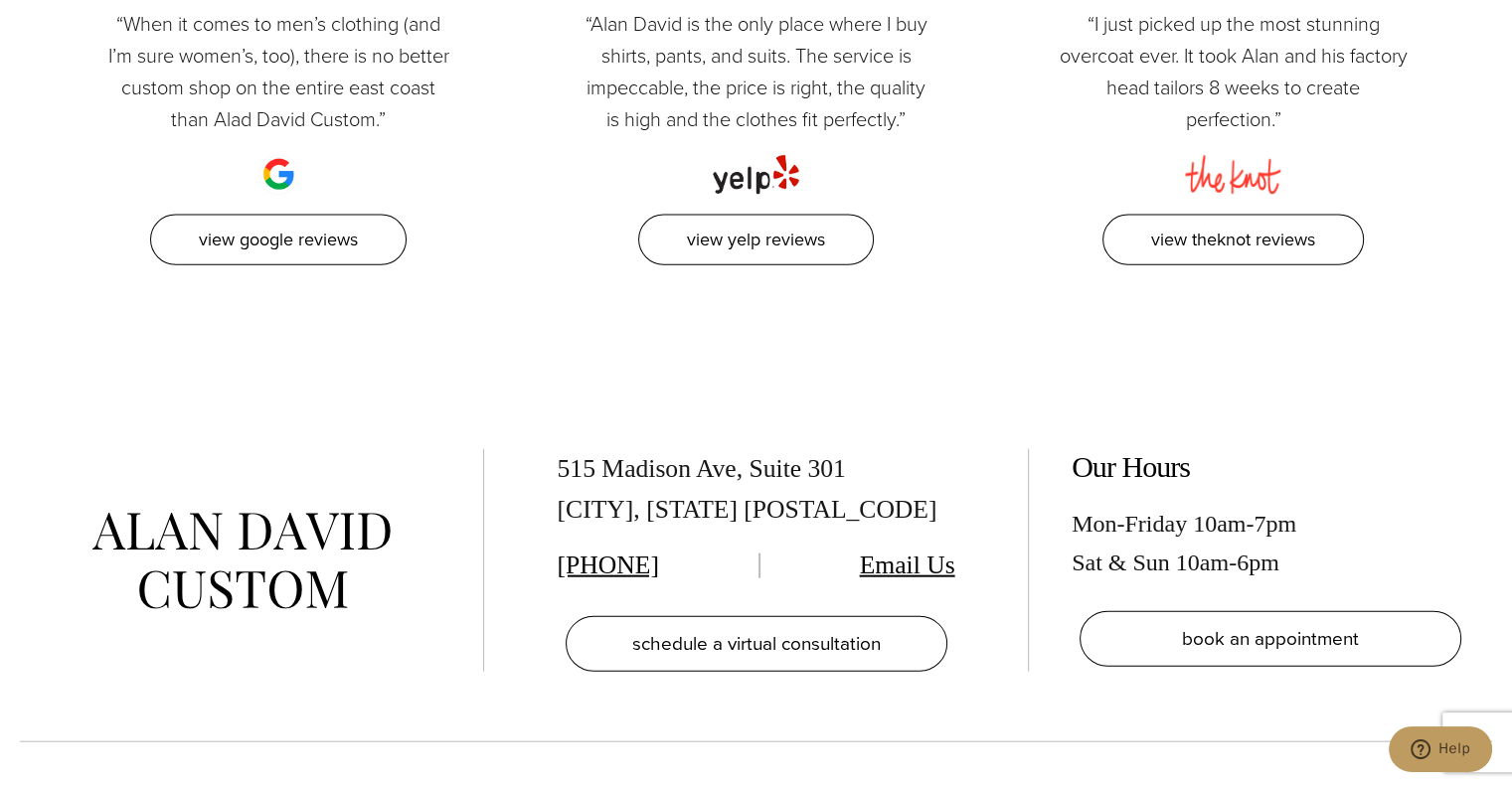 scroll, scrollTop: 4472, scrollLeft: 0, axis: vertical 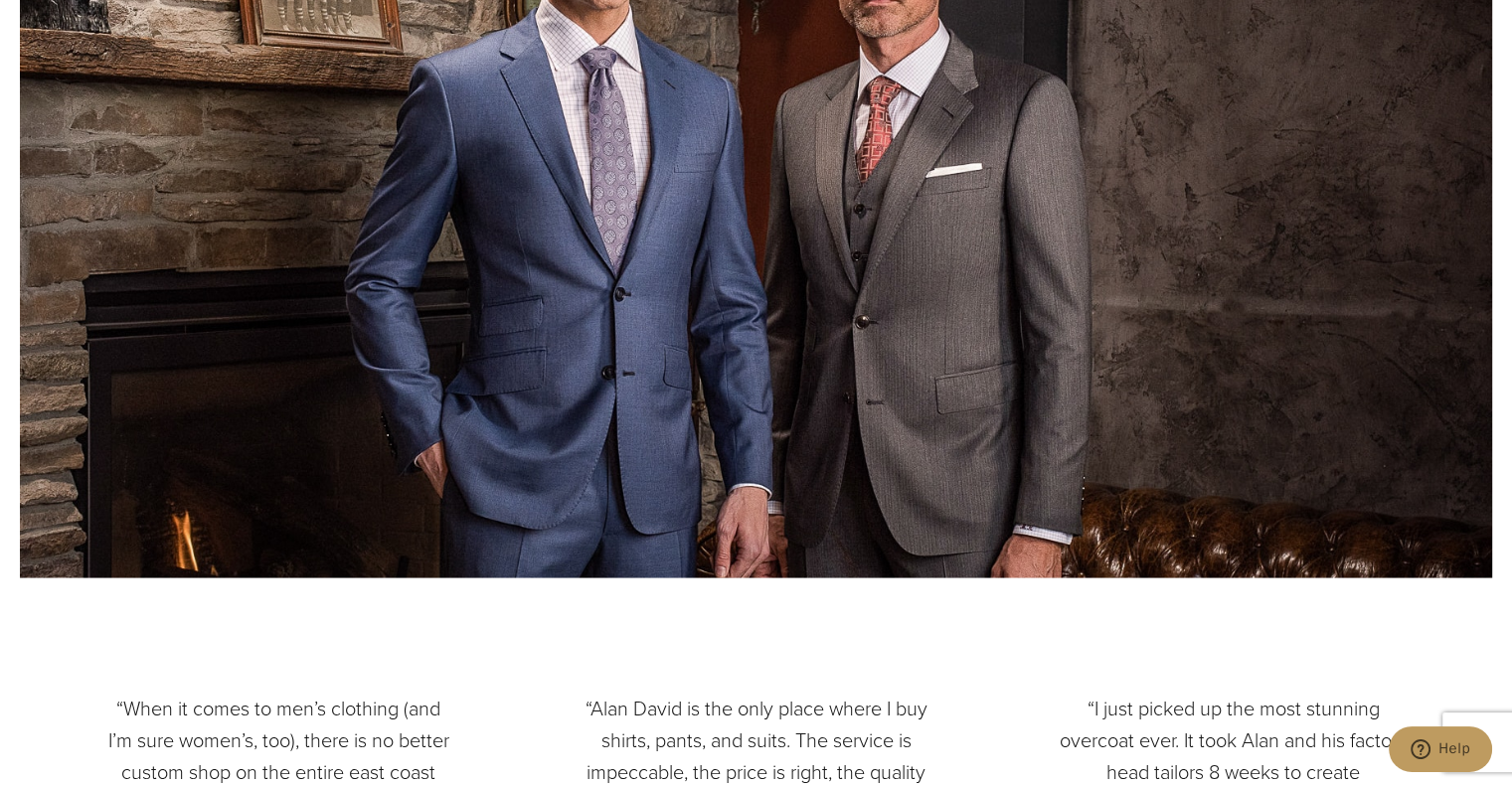 click on "“When it comes to men’s clothing (and I’m sure women’s, too), there is no better custom shop on the entire east coast than Alad David Custom.”
View Google Reviews
“Alan David is the only place where I buy shirts, pants, and suits. The service is impeccable, the price is right, the quality is high and the clothes fit perfectly.”
View Yelp Reviews
“I just picked up the most stunning overcoat ever. It took Alan and his factory head tailors 8 weeks to create perfection.”
View TheKnot Reviews" at bounding box center (756, 824) 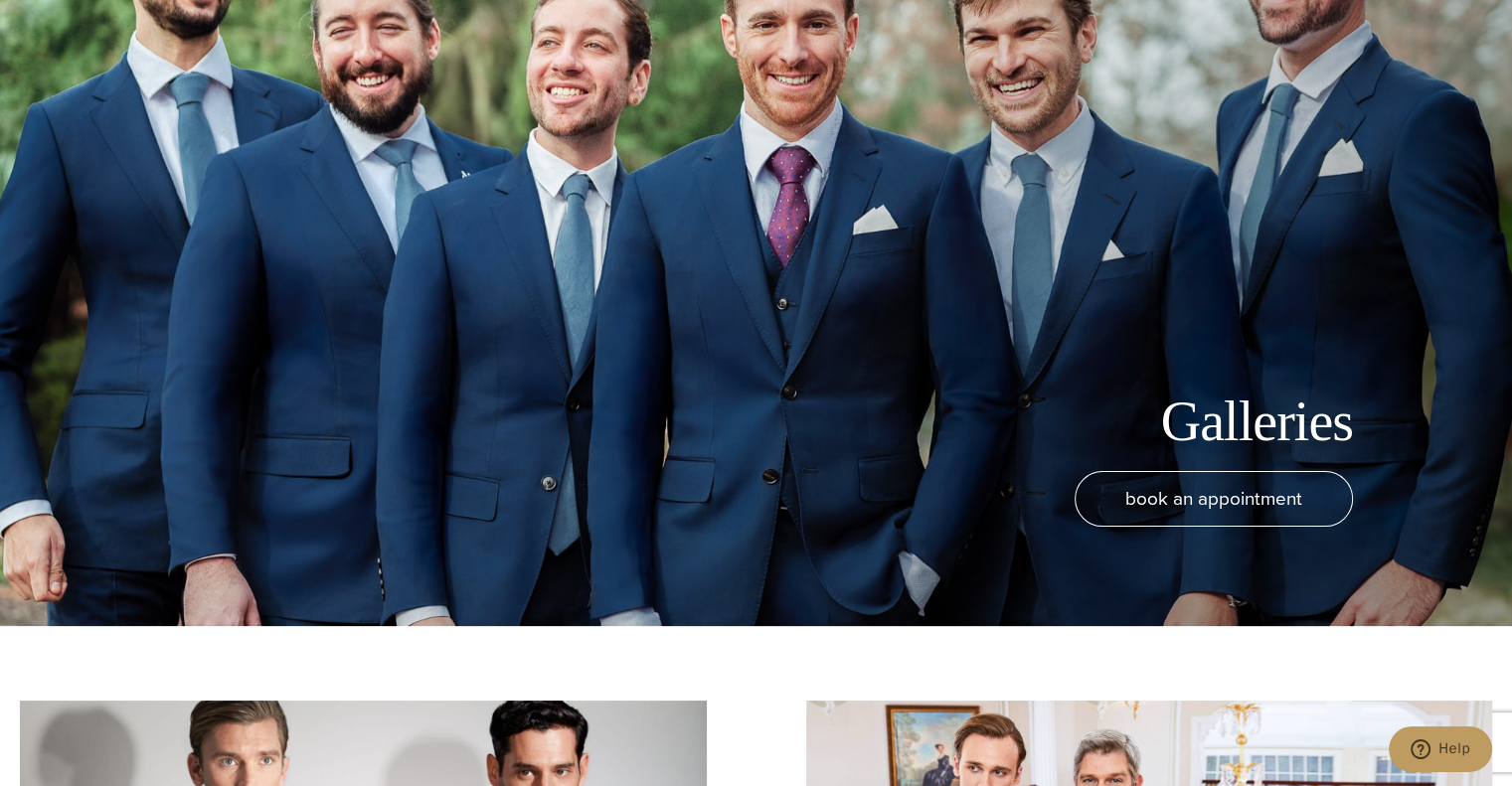 scroll, scrollTop: 0, scrollLeft: 0, axis: both 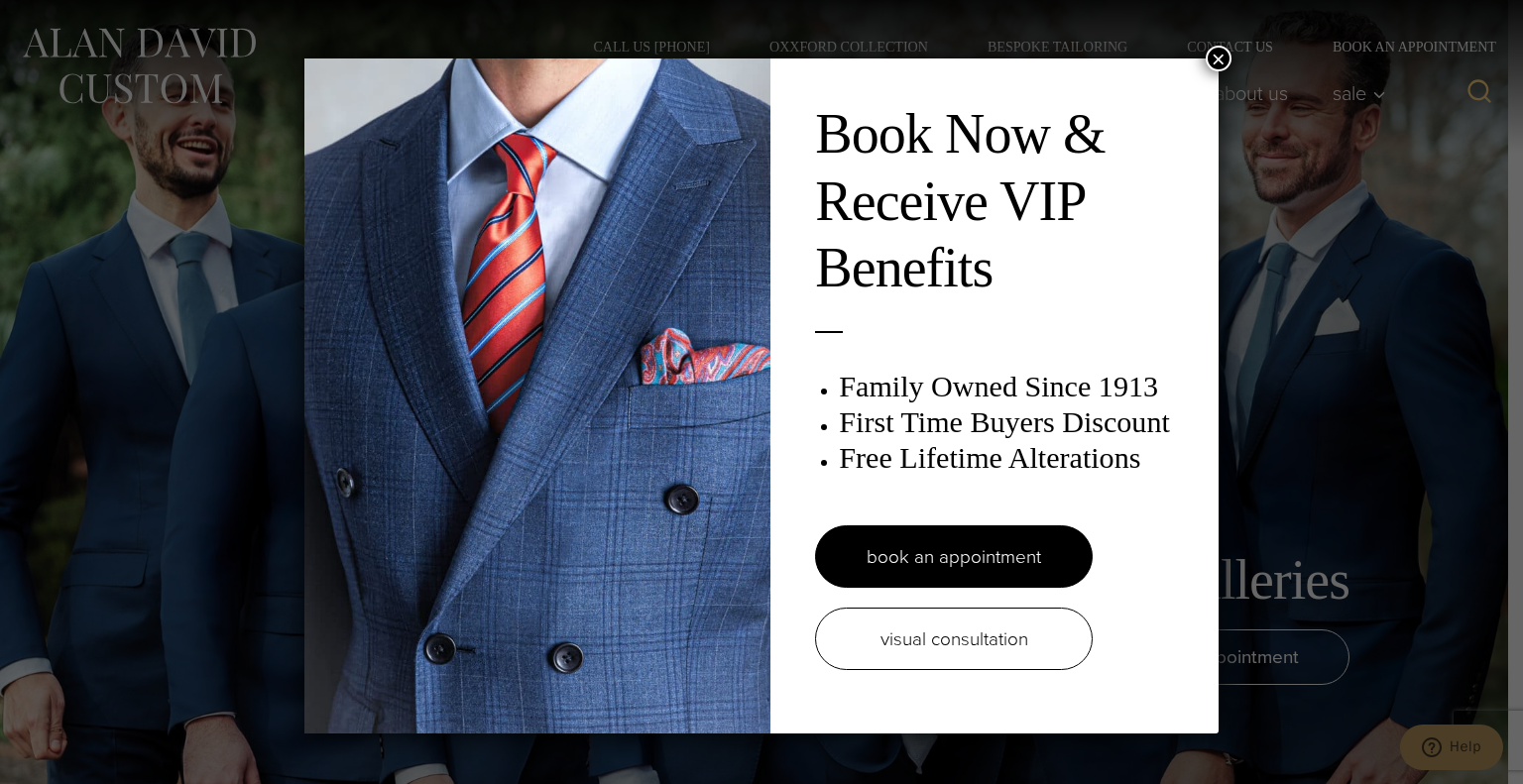 click on "×" at bounding box center (1219, 58) 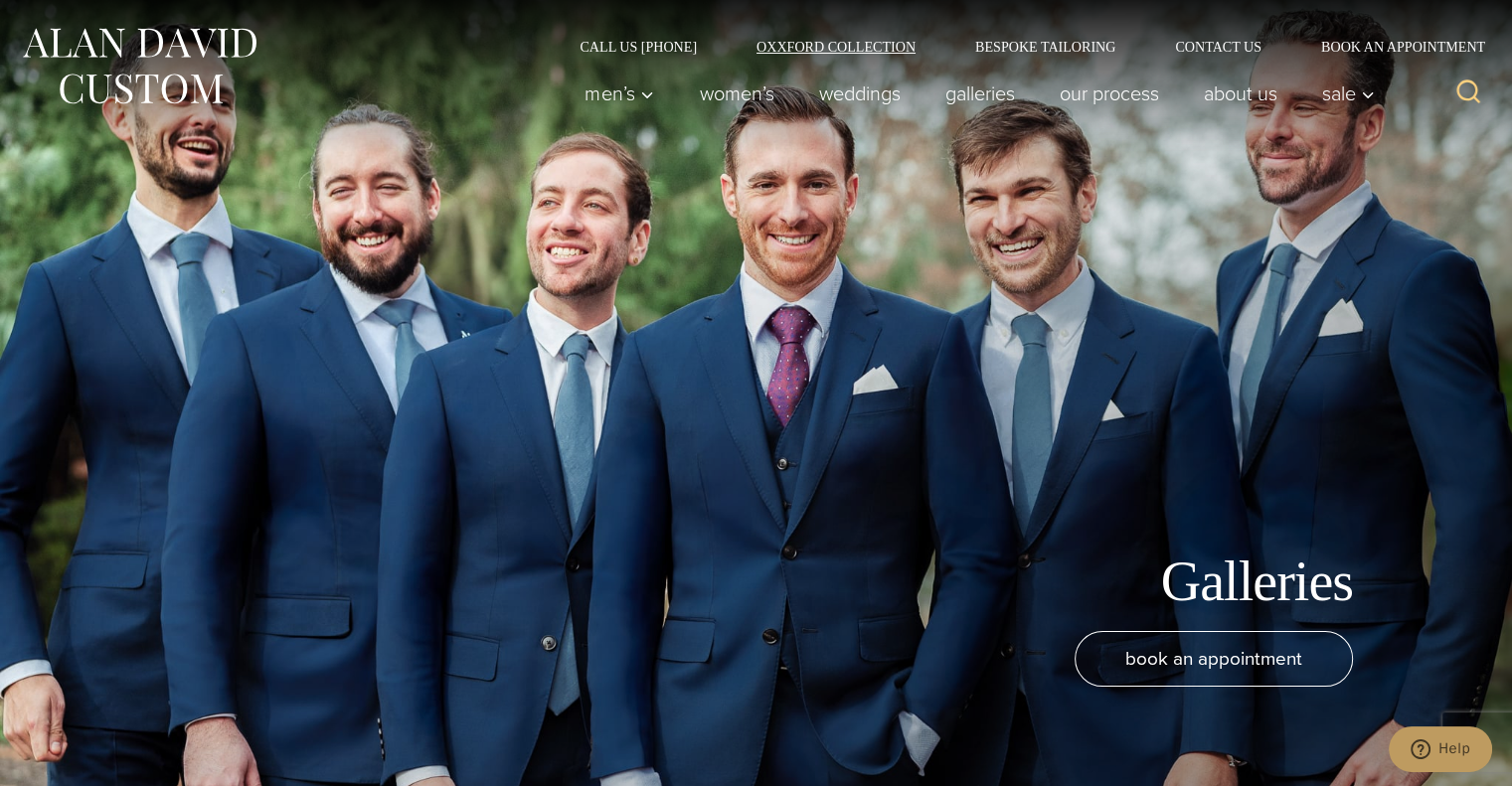 click on "Oxxford Collection" at bounding box center [836, 47] 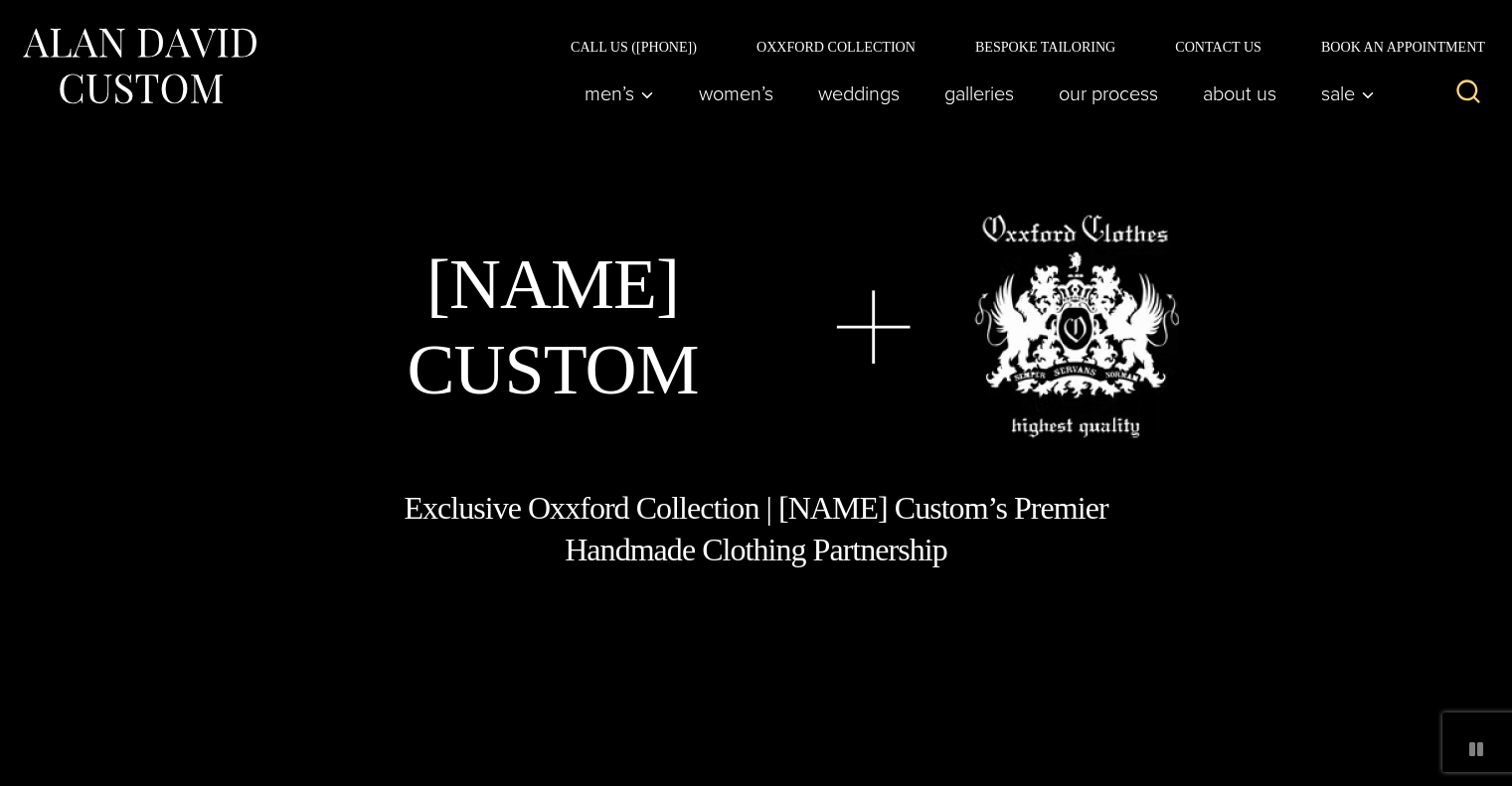 scroll, scrollTop: 0, scrollLeft: 0, axis: both 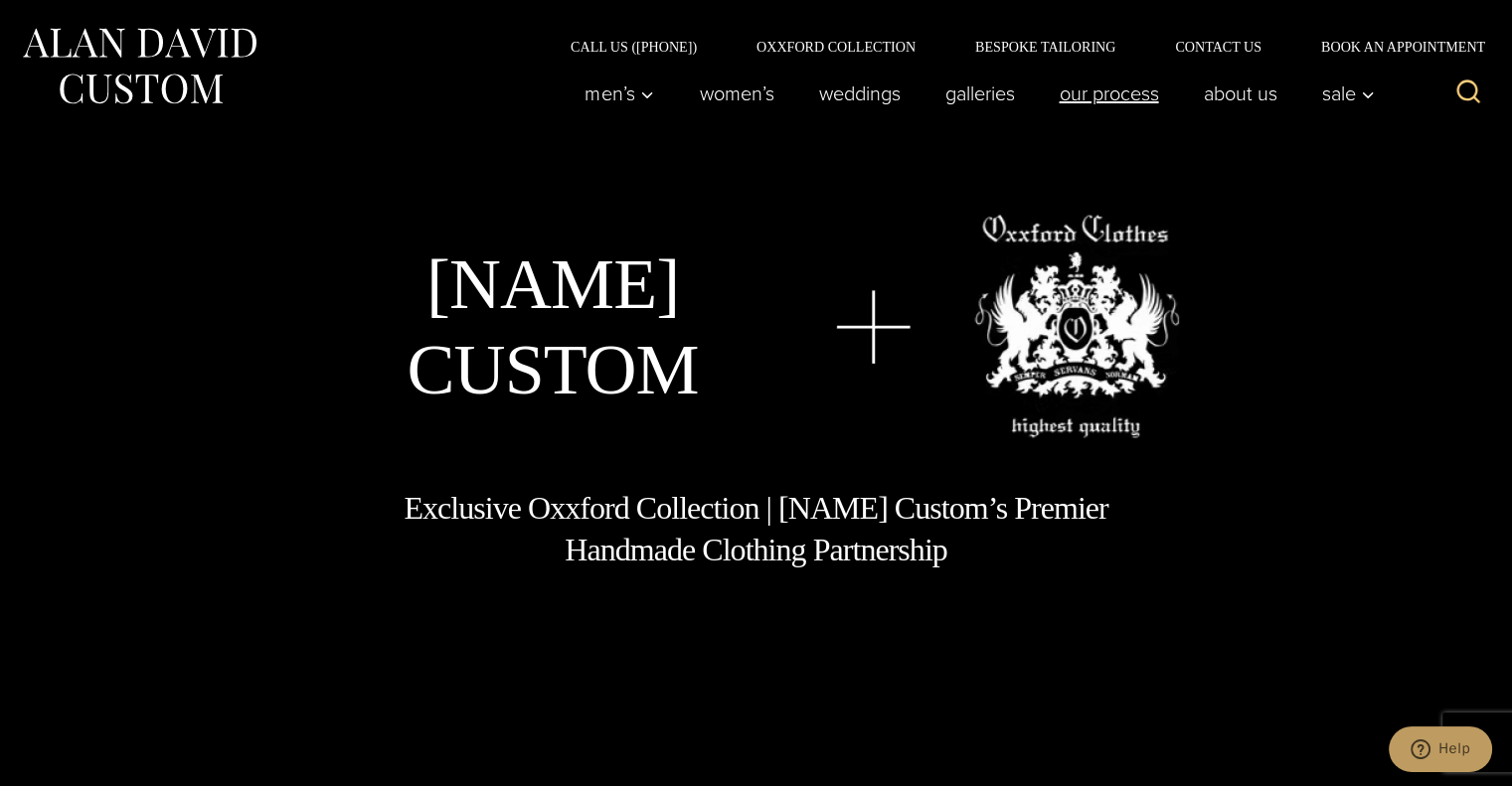 click on "Our Process" at bounding box center [1108, 93] 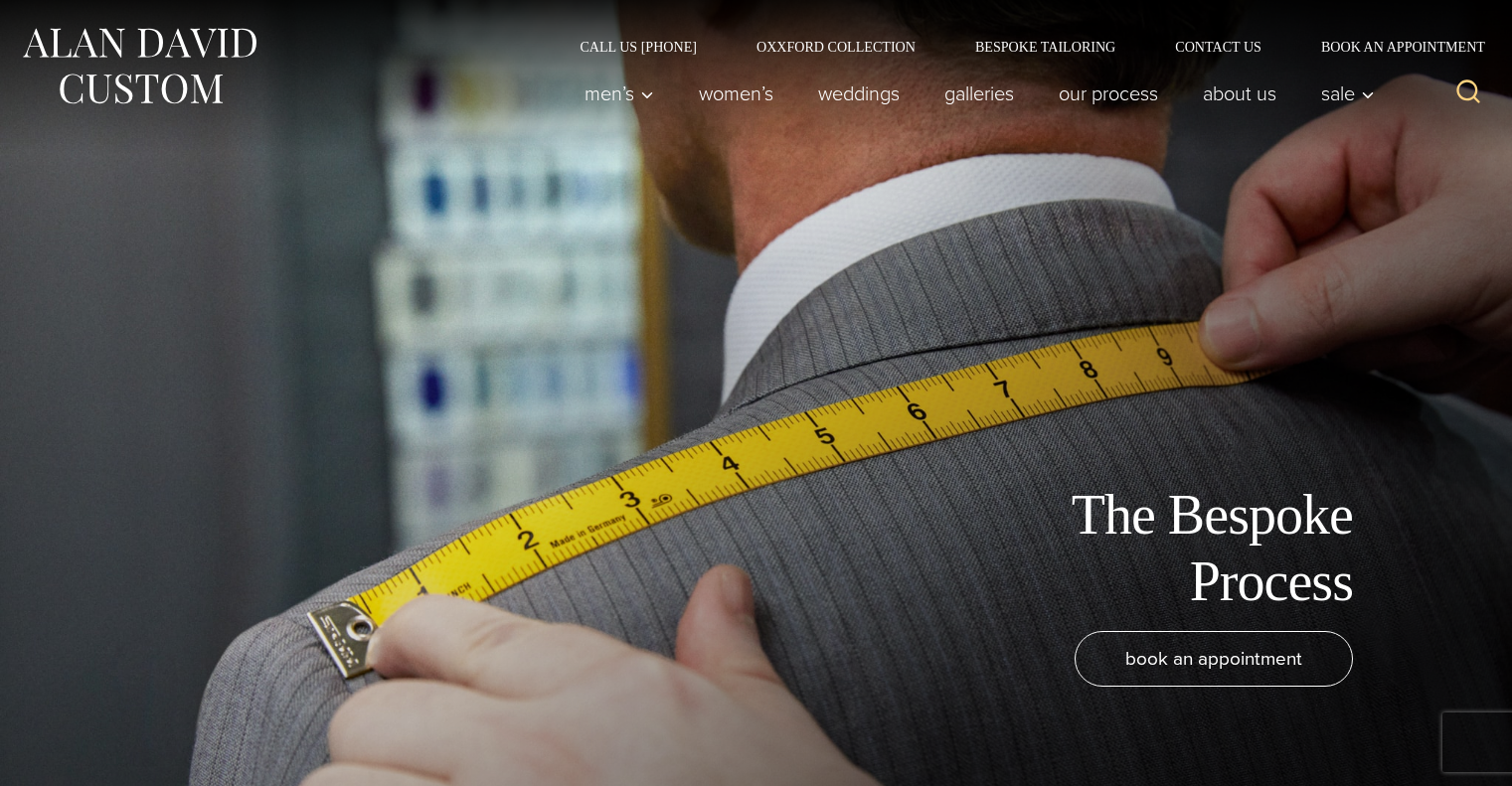 scroll, scrollTop: 0, scrollLeft: 0, axis: both 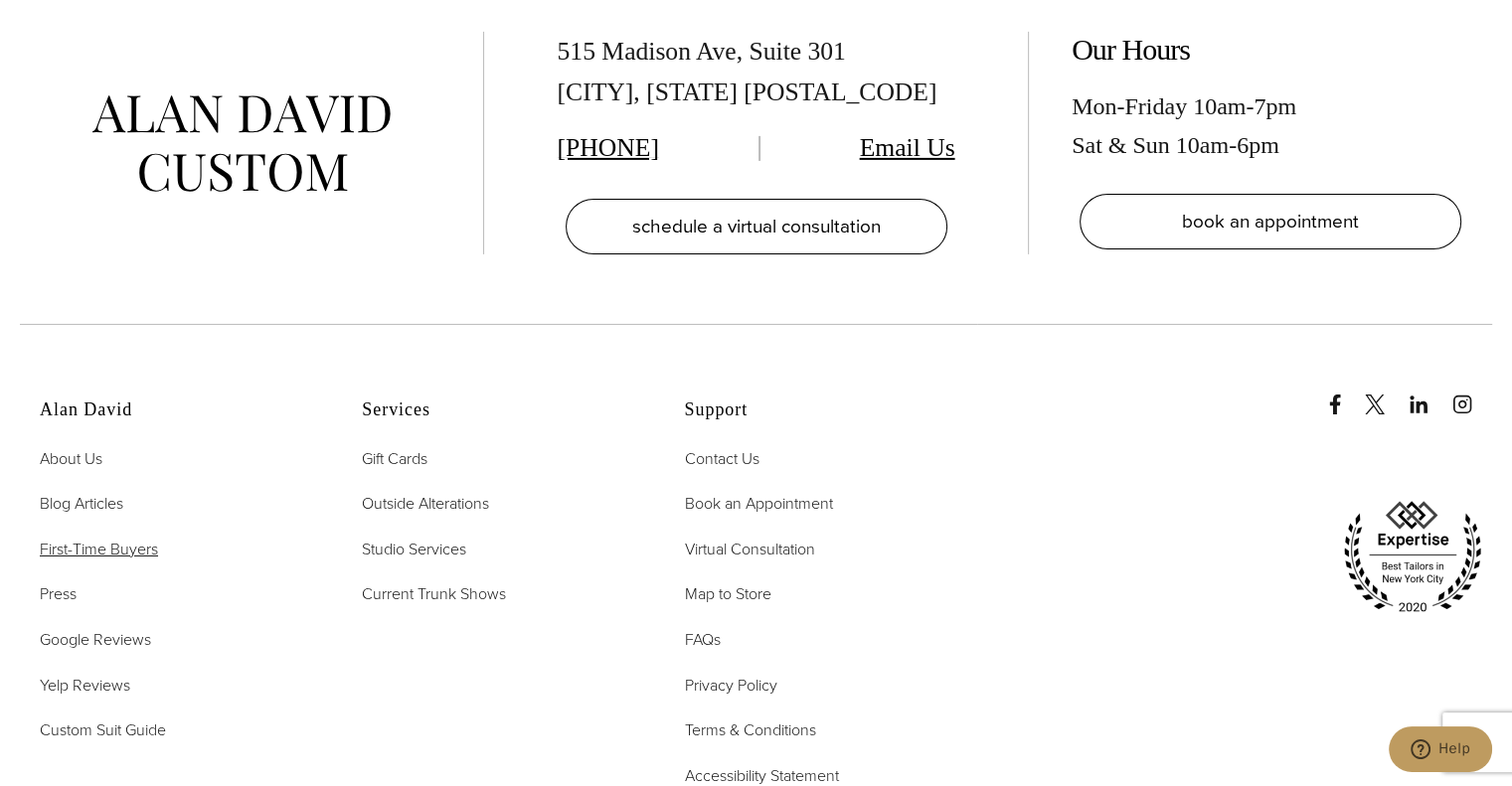 click on "First-Time Buyers" at bounding box center (98, 549) 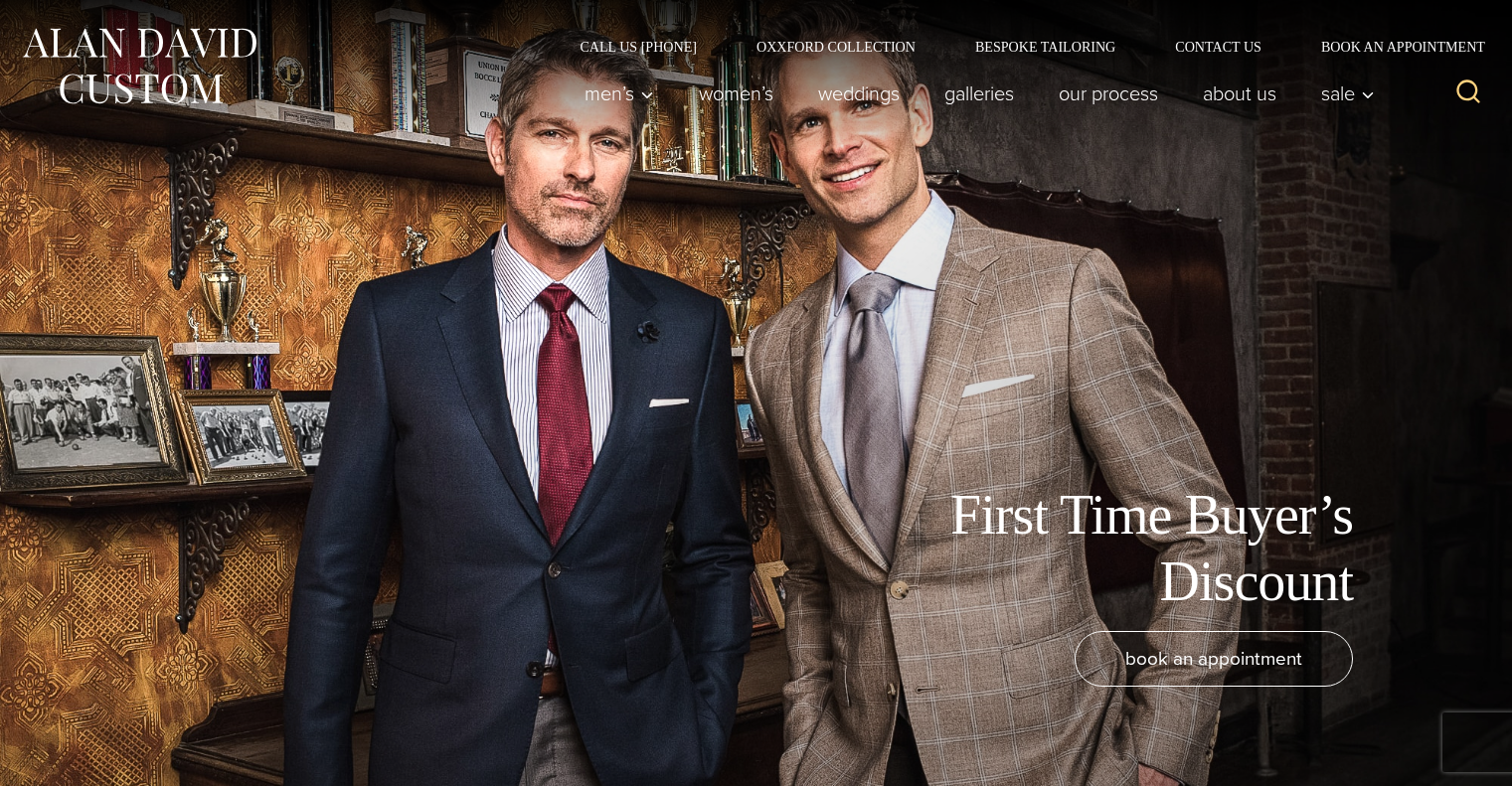 scroll, scrollTop: 0, scrollLeft: 0, axis: both 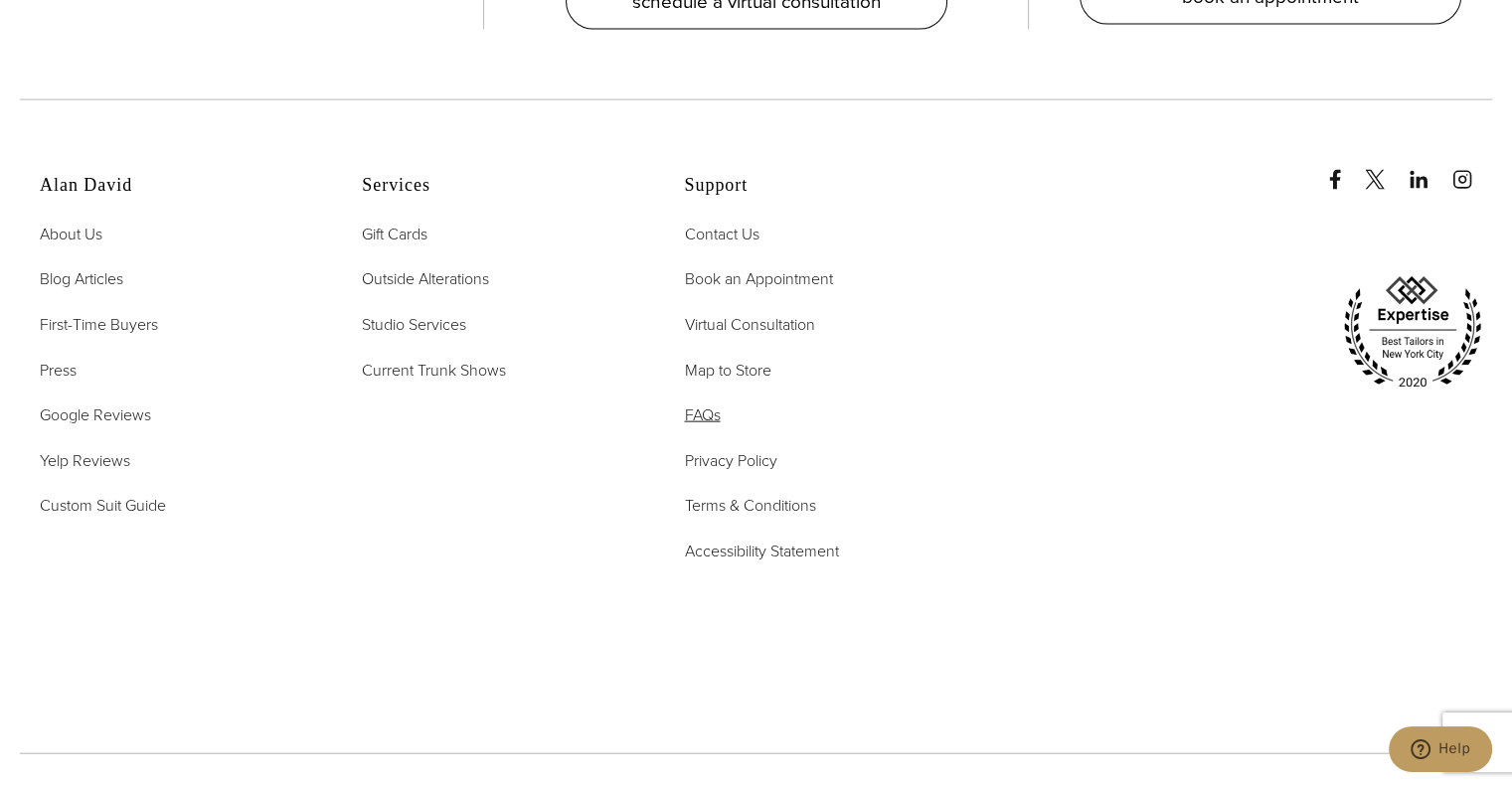 click on "FAQs" at bounding box center [702, 414] 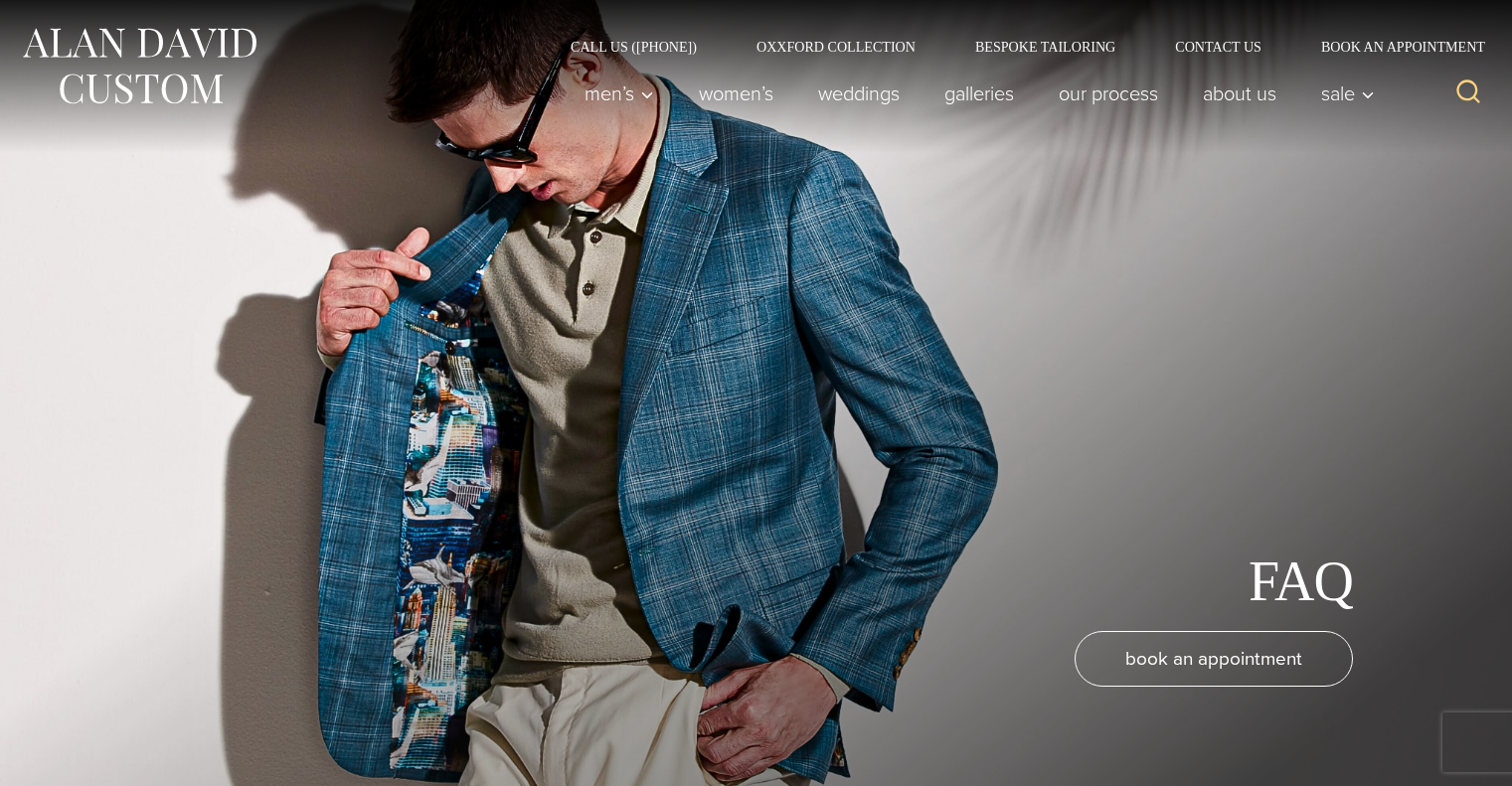 scroll, scrollTop: 0, scrollLeft: 0, axis: both 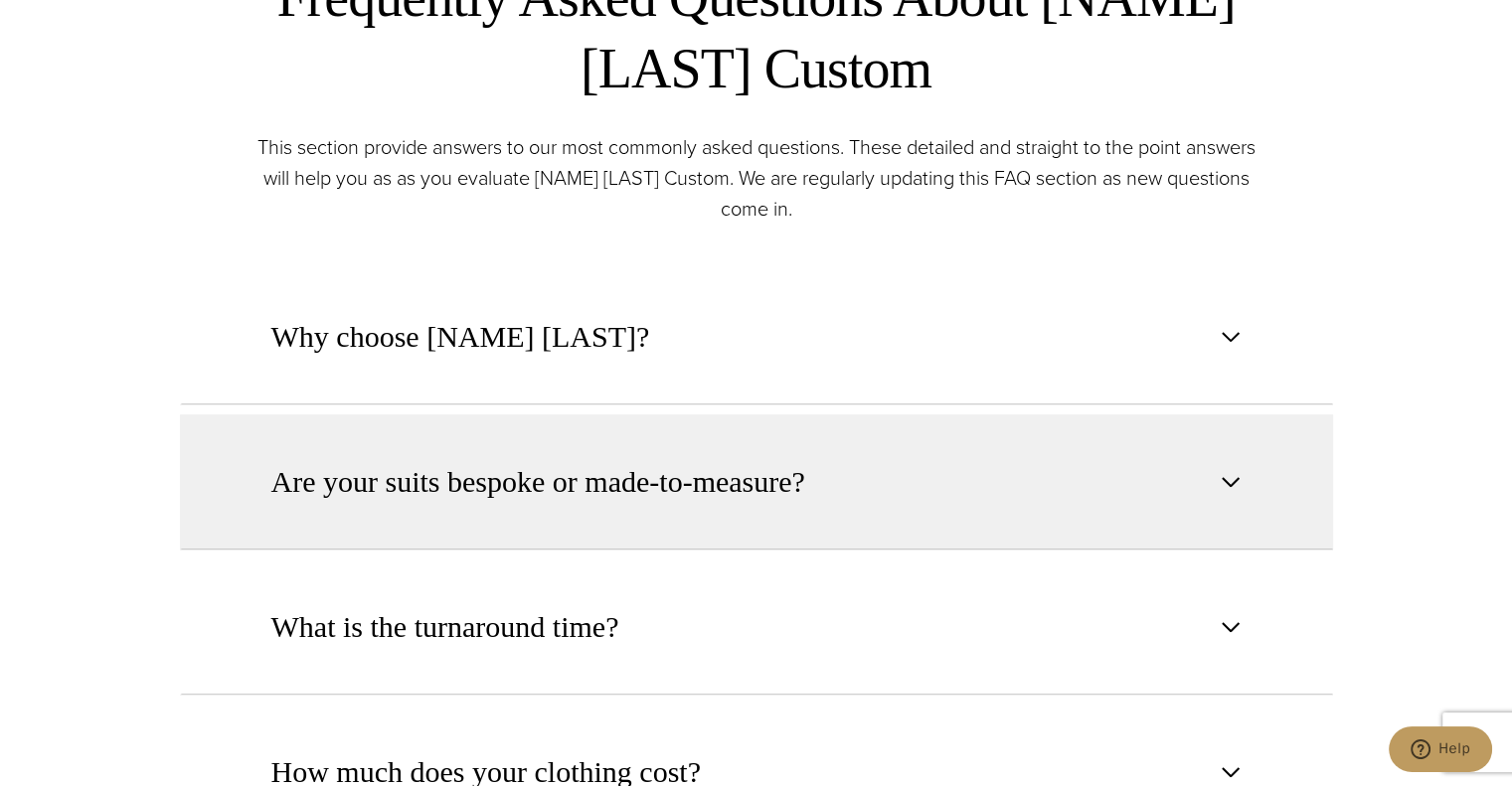click on "Are your suits bespoke or made-to-measure?" at bounding box center [538, 482] 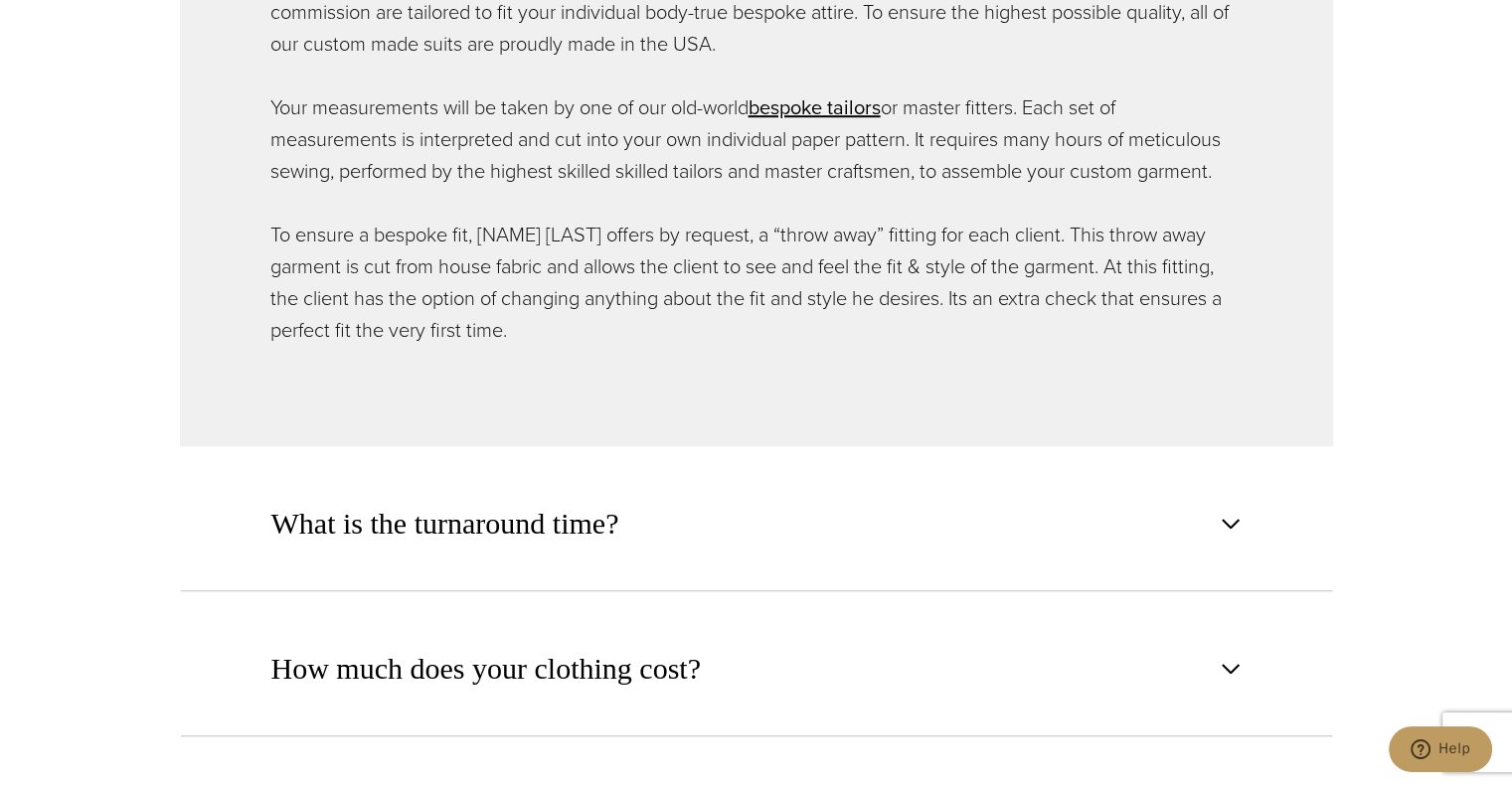 scroll, scrollTop: 1491, scrollLeft: 0, axis: vertical 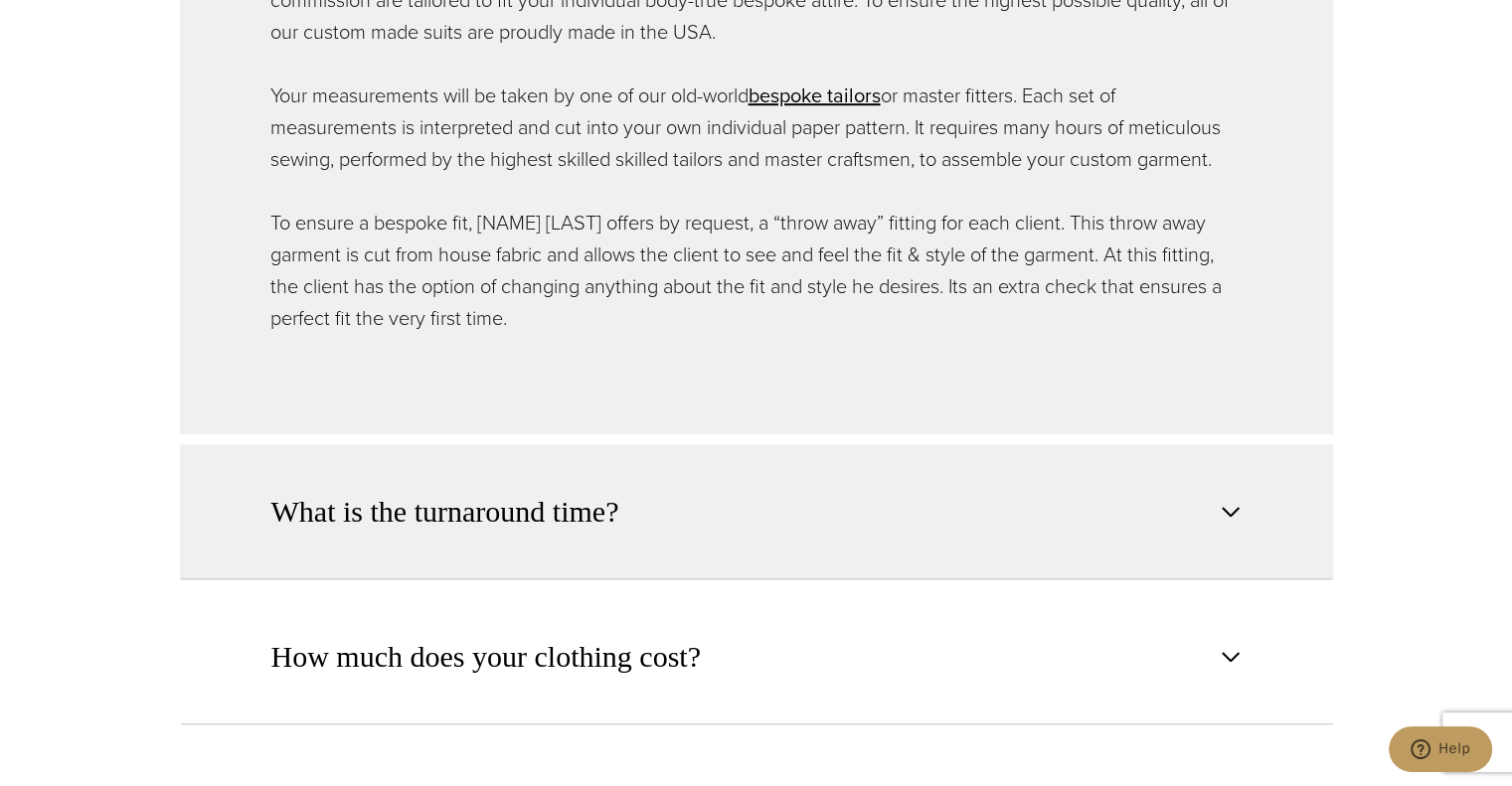 click at bounding box center [1231, 512] 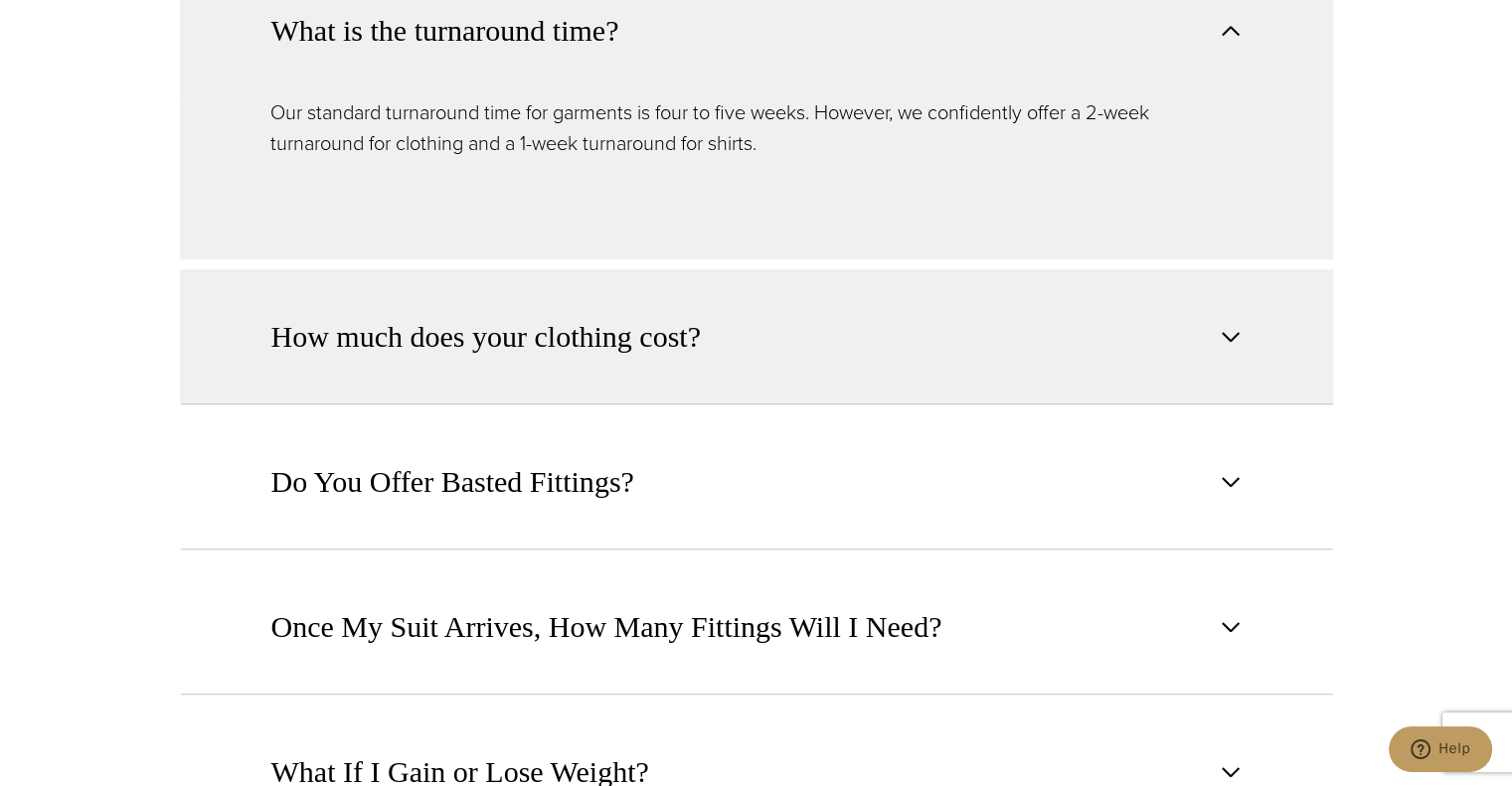 click at bounding box center (1231, 337) 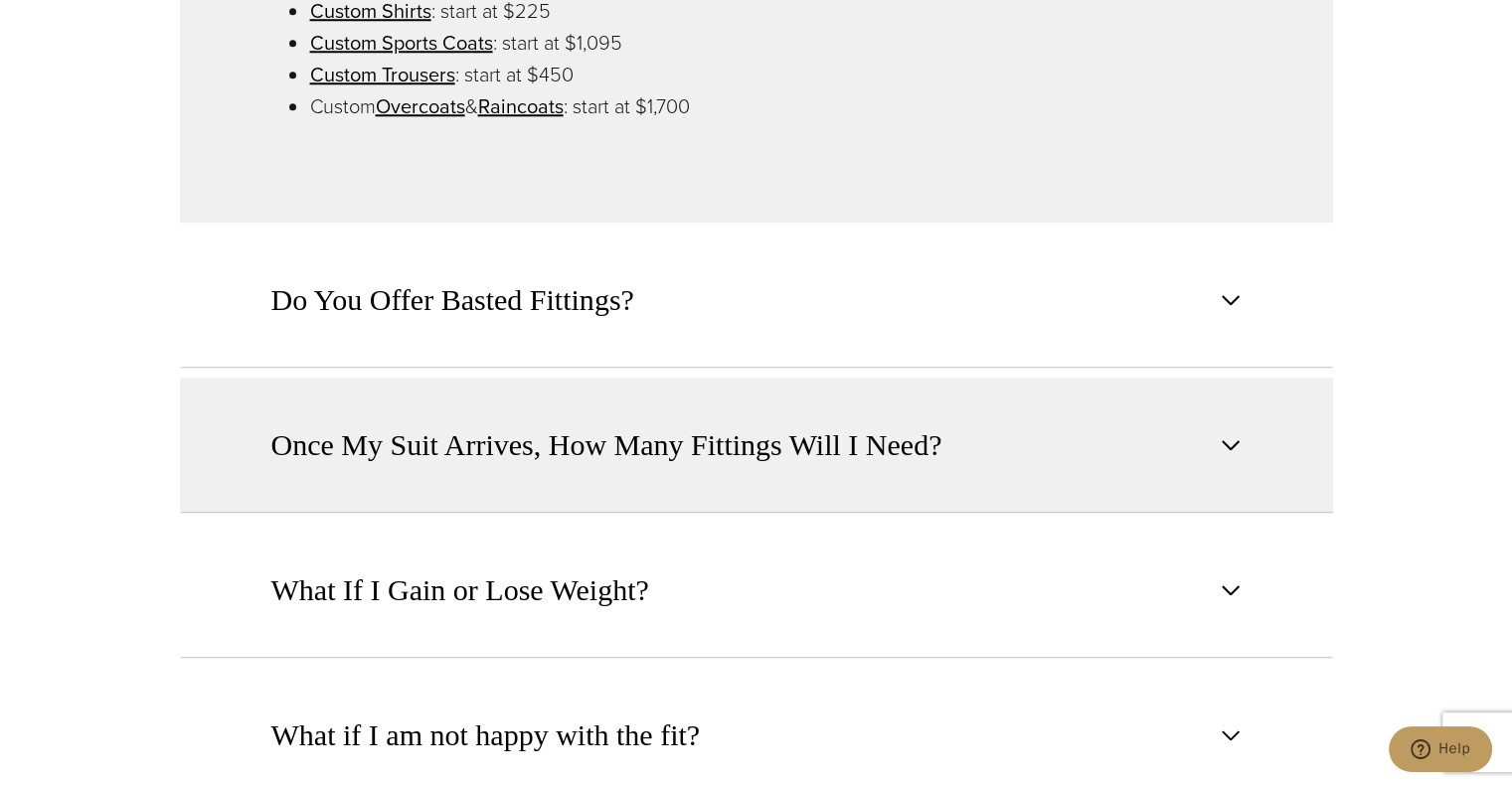 scroll, scrollTop: 1888, scrollLeft: 0, axis: vertical 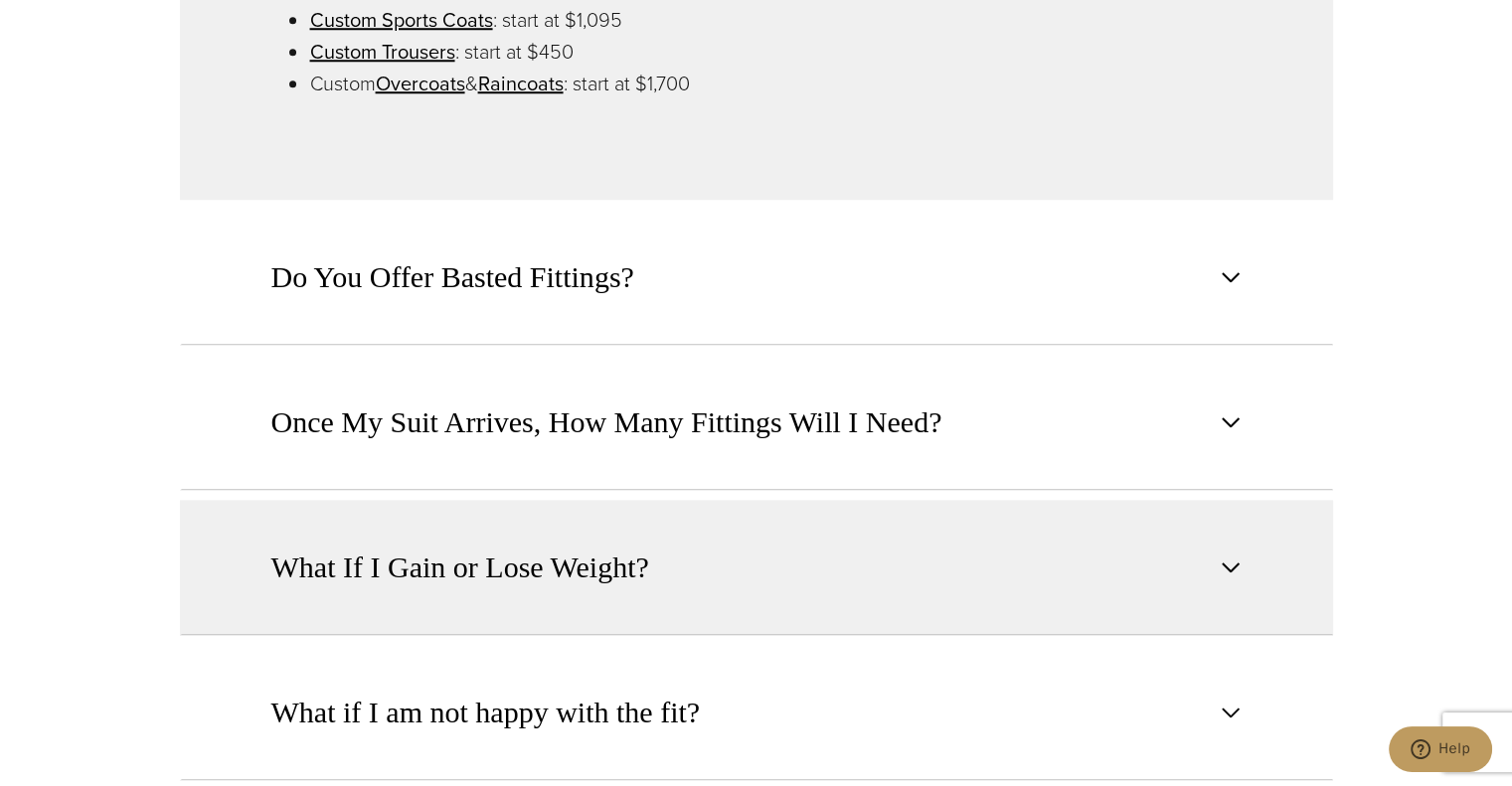 click at bounding box center [1231, 567] 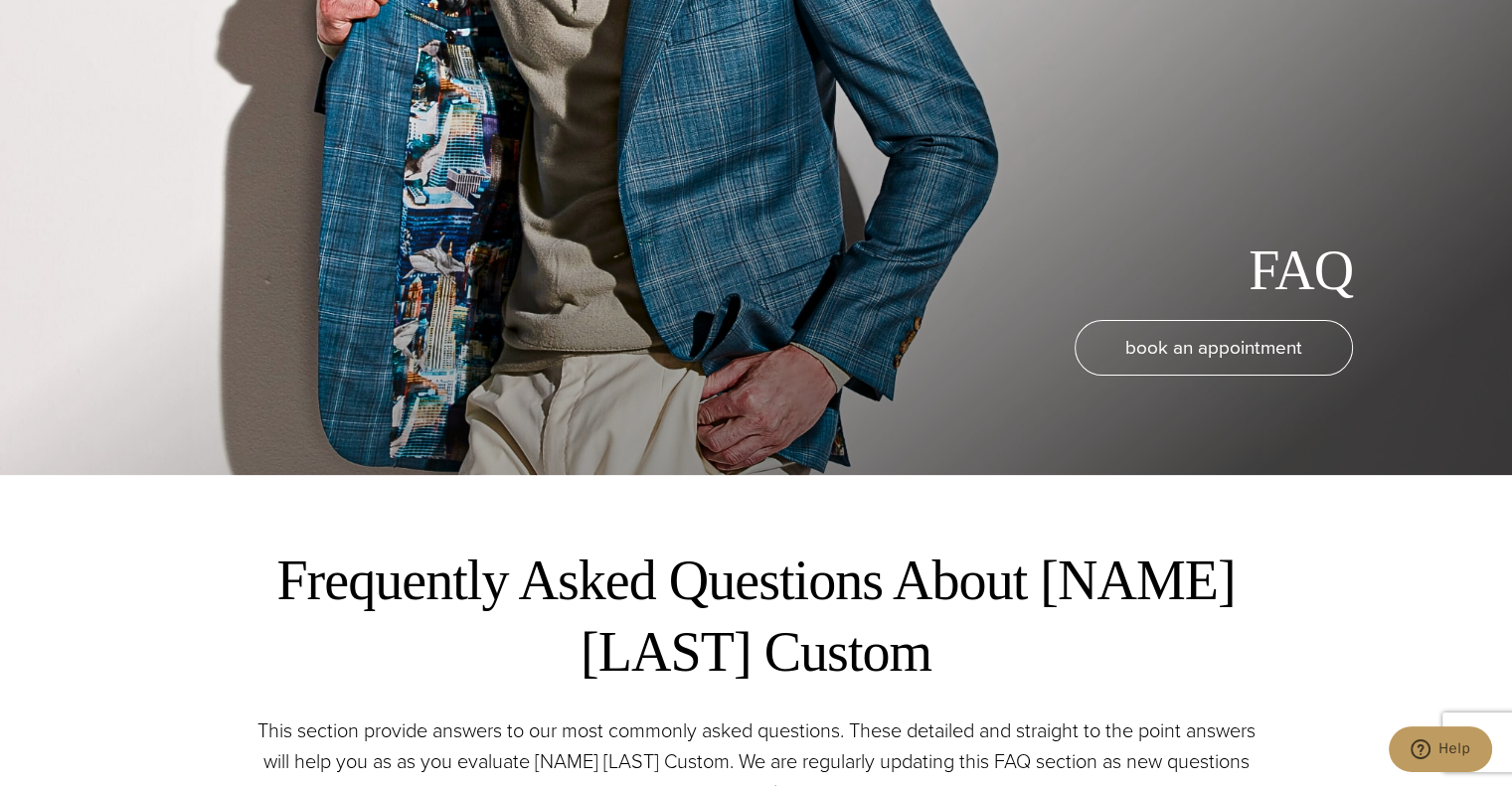 scroll, scrollTop: 0, scrollLeft: 0, axis: both 